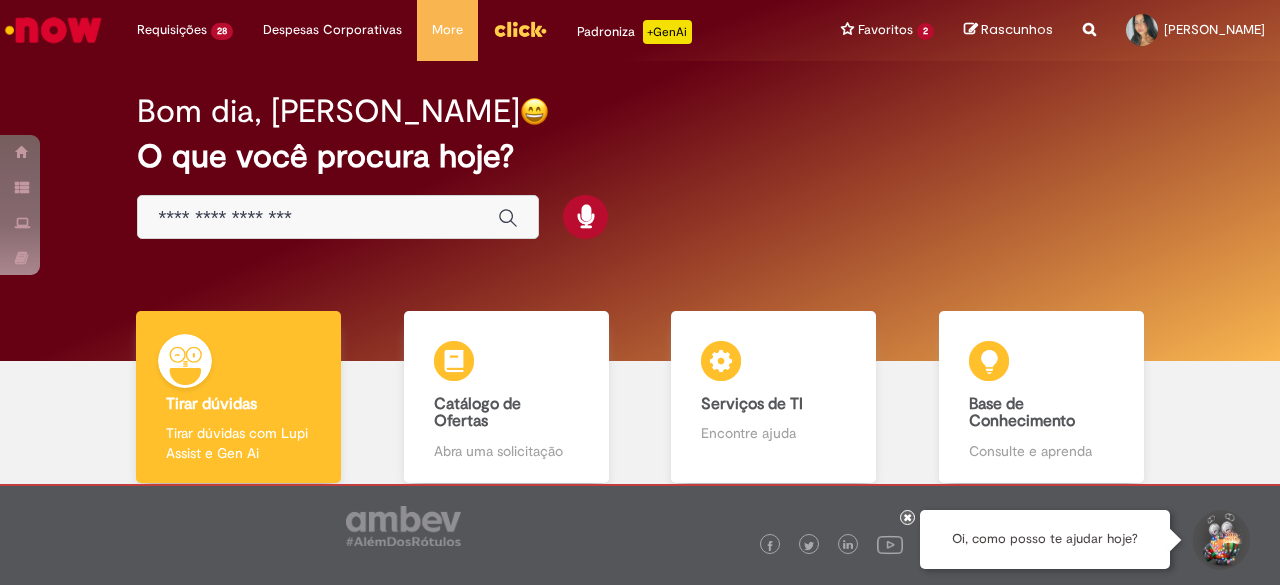 scroll, scrollTop: 0, scrollLeft: 0, axis: both 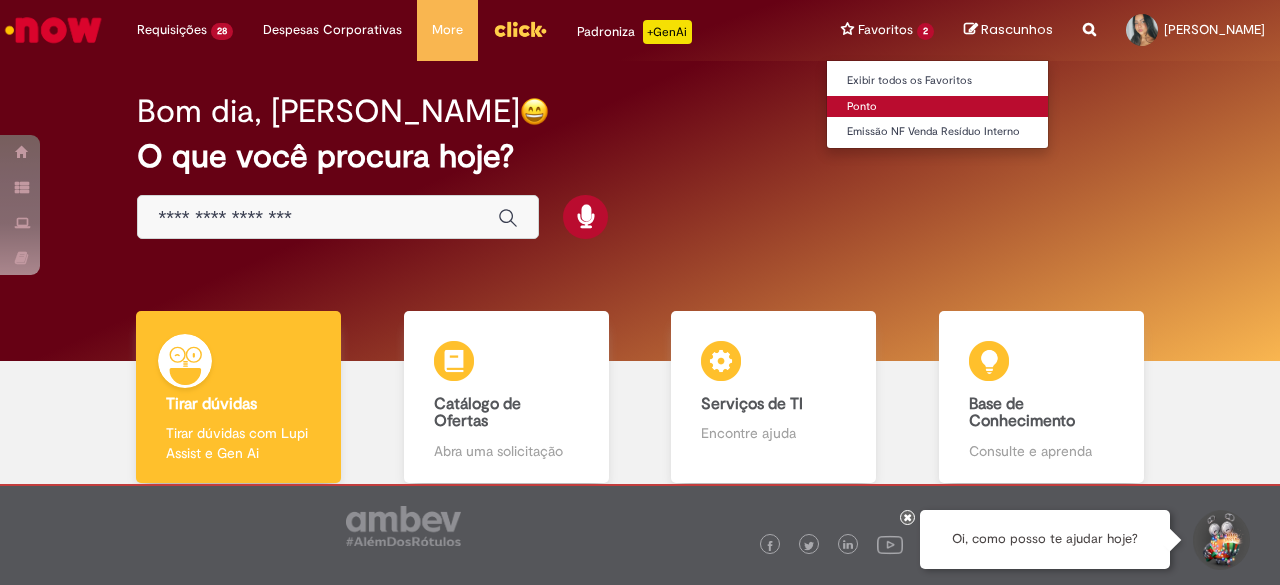 click on "Ponto" at bounding box center (937, 107) 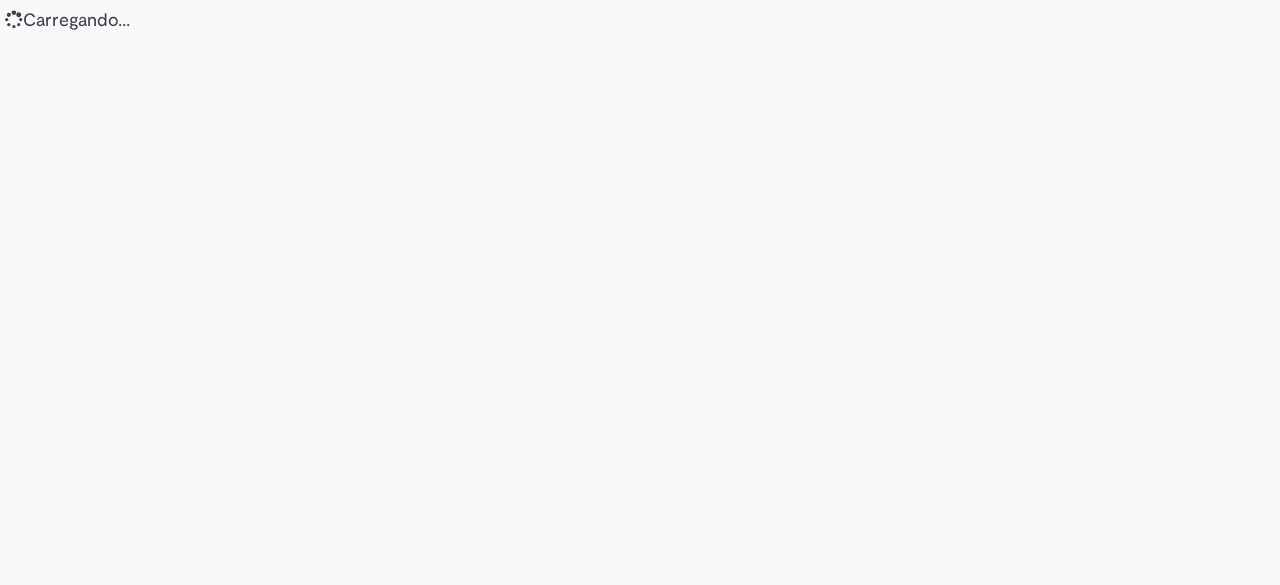 scroll, scrollTop: 0, scrollLeft: 0, axis: both 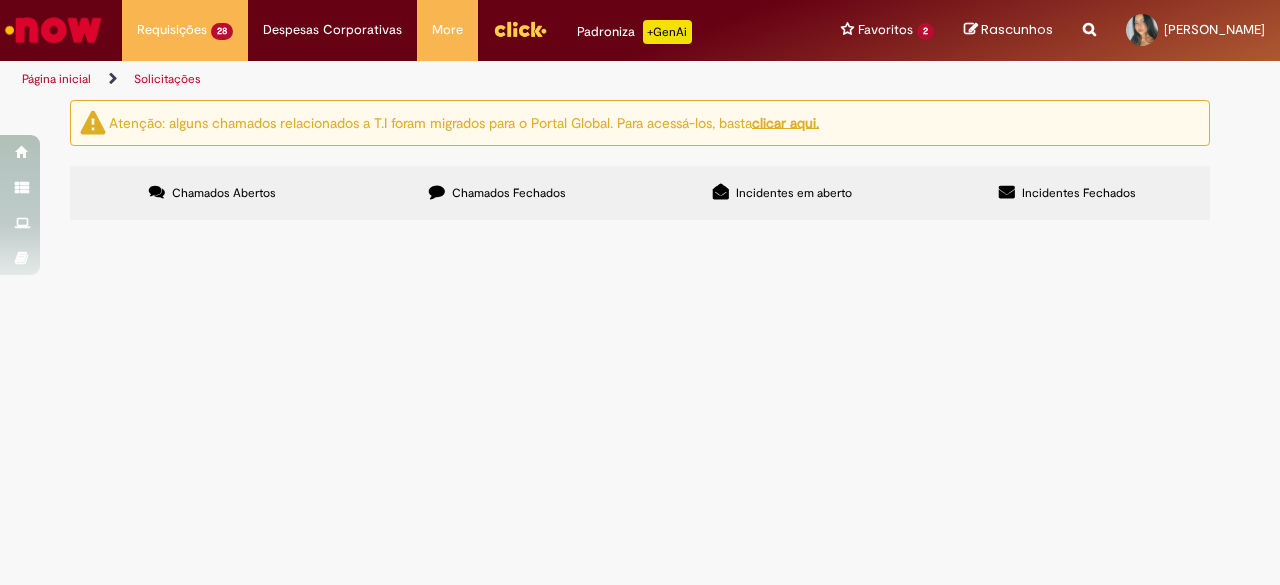 click on "2" at bounding box center [0, 0] 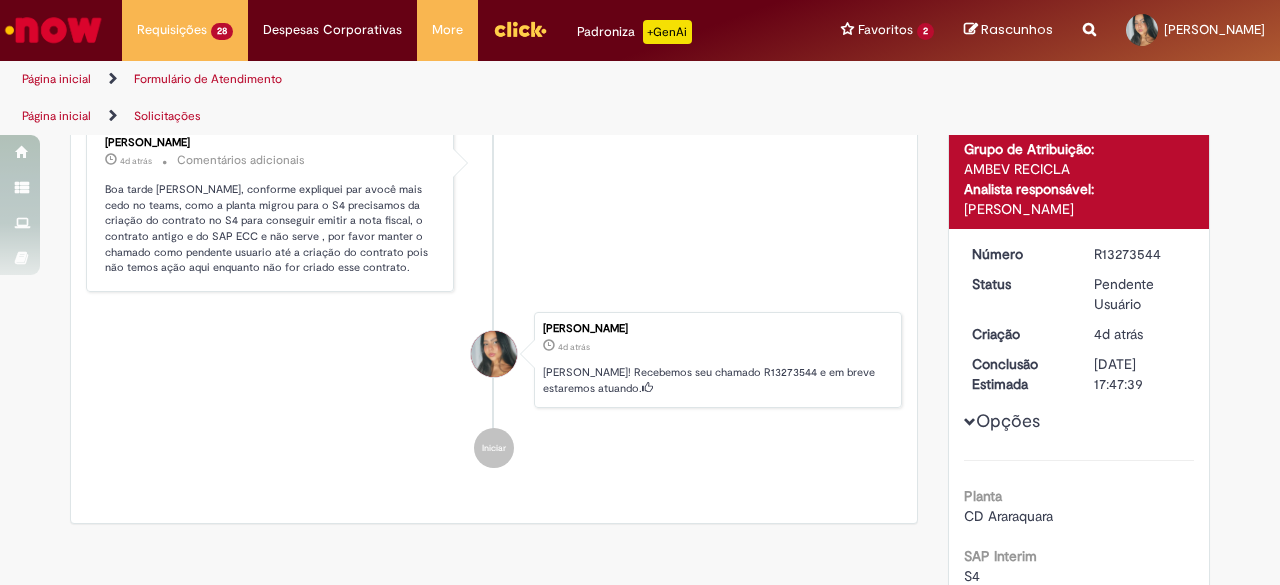 scroll, scrollTop: 0, scrollLeft: 0, axis: both 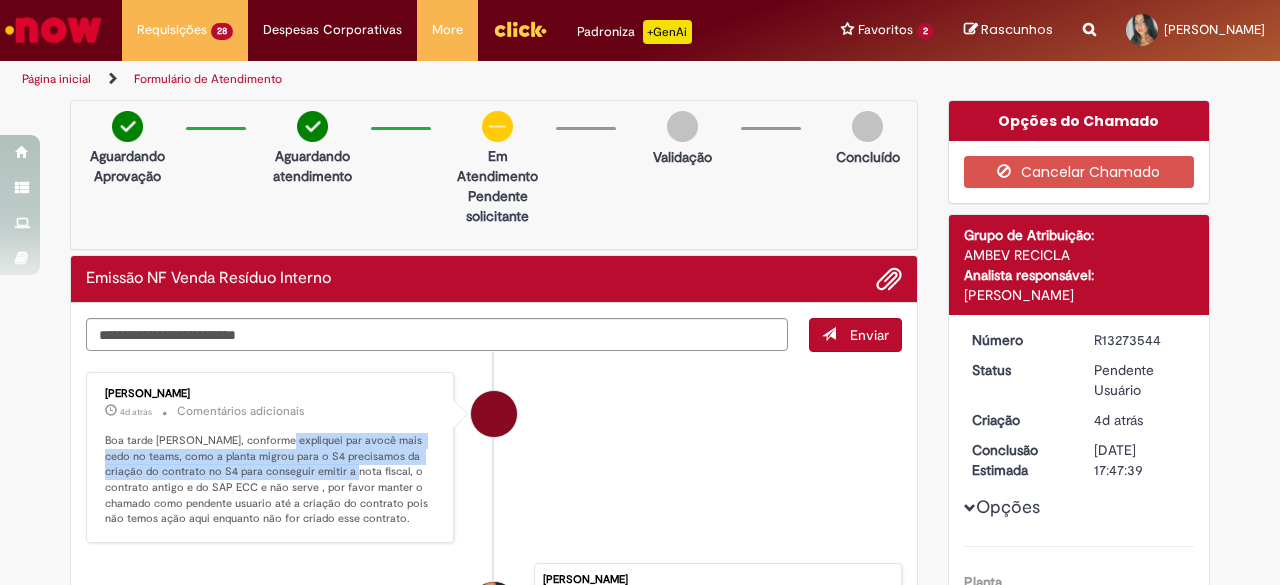 drag, startPoint x: 264, startPoint y: 439, endPoint x: 329, endPoint y: 479, distance: 76.321686 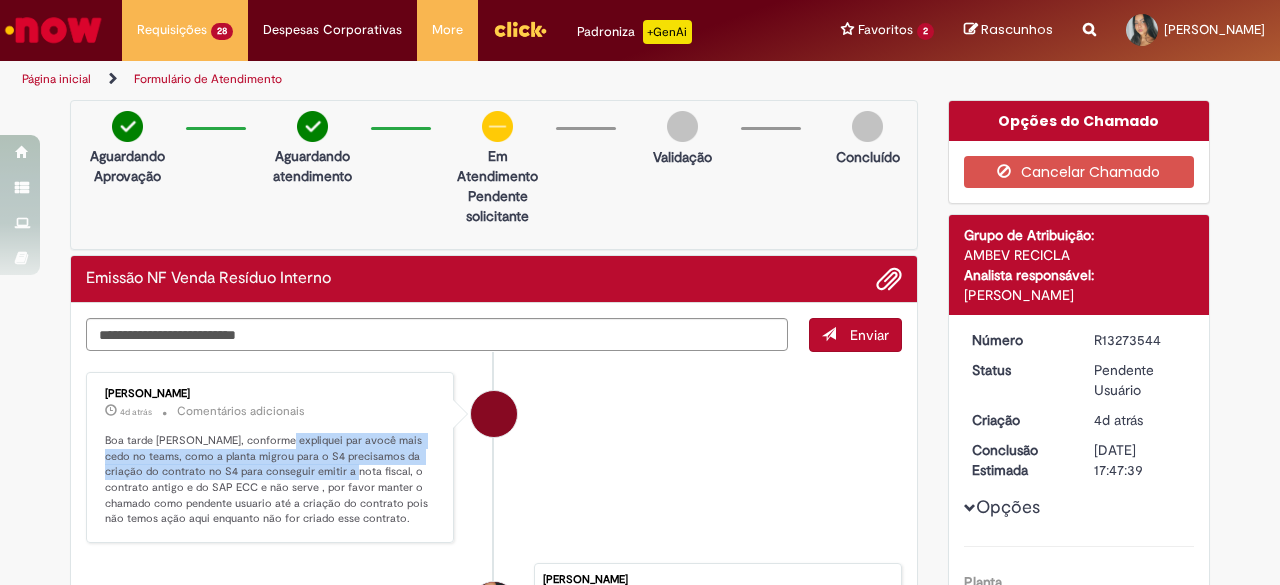click on "Boa tarde Laura, conforme expliquei par avocê mais cedo no teams, como a planta migrou para o S4 precisamos da criação do contrato no S4 para conseguir emitir a nota fiscal, o contrato antigo e do SAP ECC e não serve , por favor manter o chamado como pendente usuario até a criação do contrato pois não temos ação aqui enquanto não for criado esse contrato." at bounding box center (271, 480) 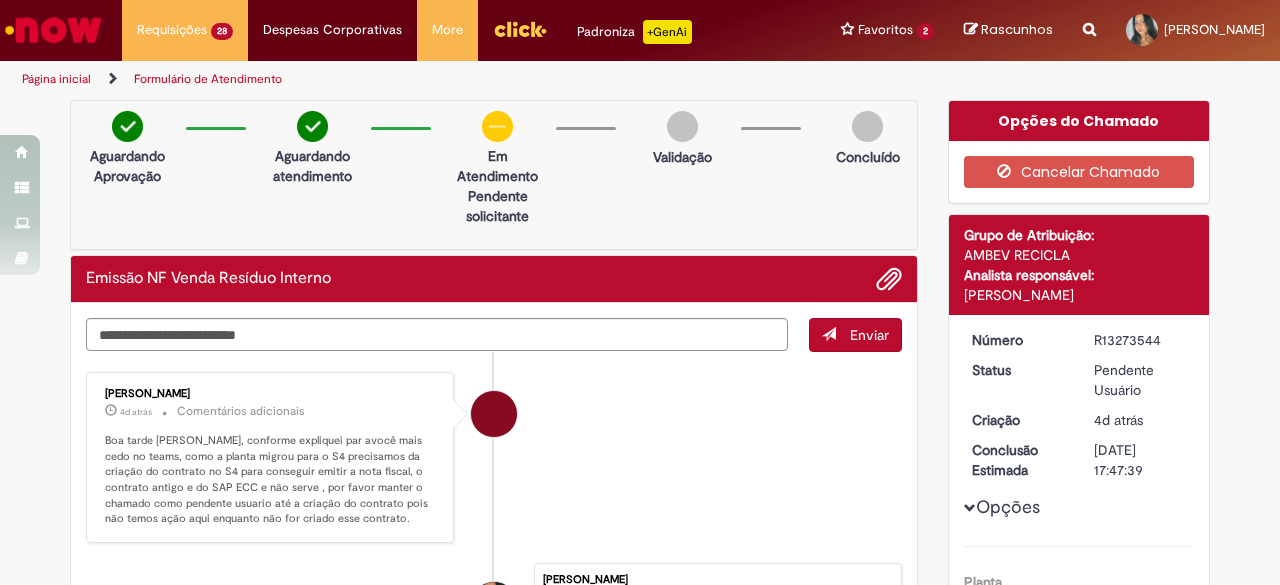 click on "Boa tarde Laura, conforme expliquei par avocê mais cedo no teams, como a planta migrou para o S4 precisamos da criação do contrato no S4 para conseguir emitir a nota fiscal, o contrato antigo e do SAP ECC e não serve , por favor manter o chamado como pendente usuario até a criação do contrato pois não temos ação aqui enquanto não for criado esse contrato." at bounding box center (271, 480) 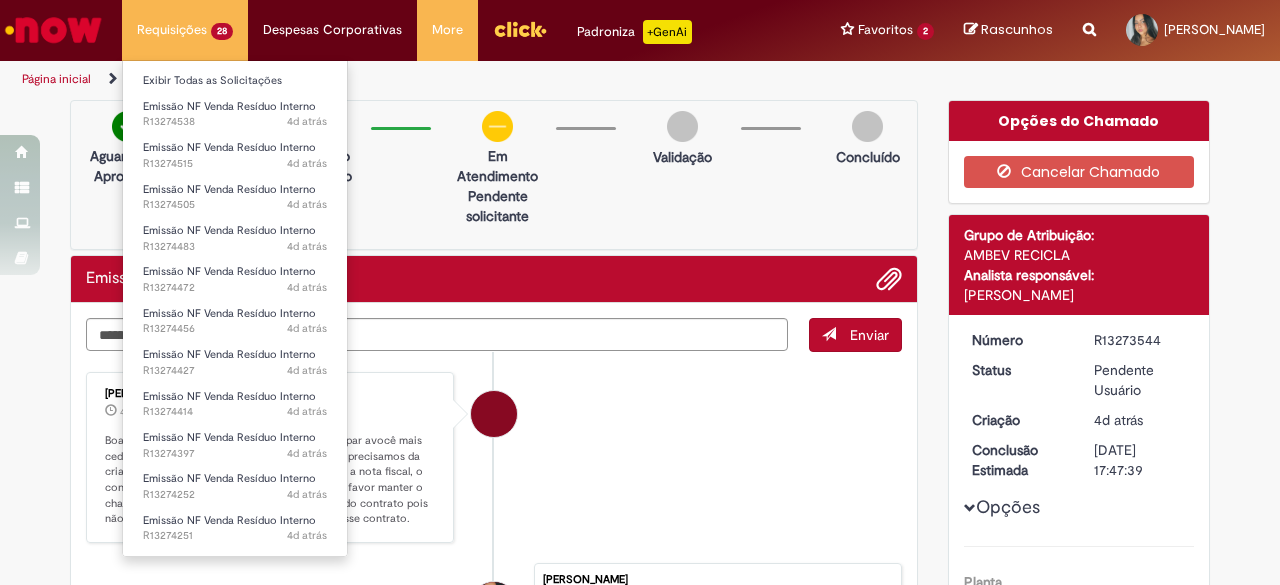 click on "Requisições   28
Exibir Todas as Solicitações
Emissão NF Venda Resíduo Interno
4d atrás 4 dias atrás  R13274538
Emissão NF Venda Resíduo Interno
4d atrás 4 dias atrás  R13274515
Emissão NF Venda Resíduo Interno
4d atrás 4 dias atrás  R13274505
Emissão NF Venda Resíduo Interno
4d atrás 4 dias atrás  R13274483
Emissão NF Venda Resíduo Interno
4d atrás 4 dias atrás  R13274472
Emissão NF Venda Resíduo Interno
4d atrás 4 dias atrás  R13274456
Emissão NF Venda Resíduo Interno
4d atrás 4 dias atrás  R13274427
Emissão NF Venda Resíduo Interno
4d atrás 4 dias atrás  R13274414
Emissão NF Venda Resíduo Interno
4d atrás 4 dias atrás  R13274397
Emissão NF Venda Resíduo Interno
4d atrás 4 dias atrás" at bounding box center [185, 30] 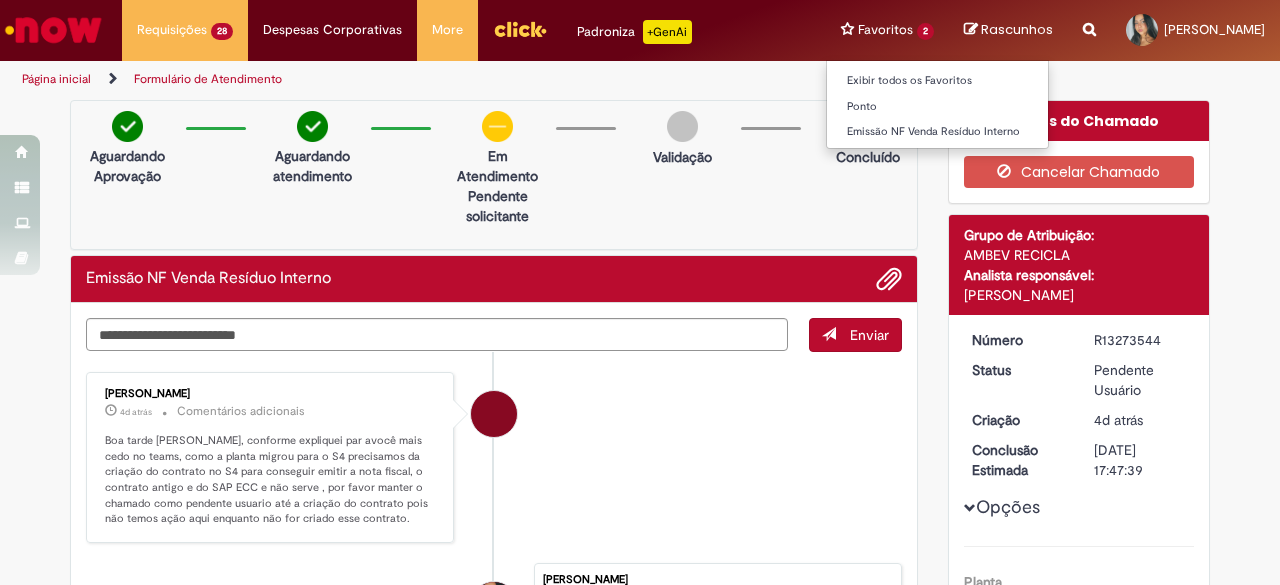 click on "Favoritos   2
Exibir todos os Favoritos
Ponto
Emissão NF Venda Resíduo Interno" at bounding box center [887, 30] 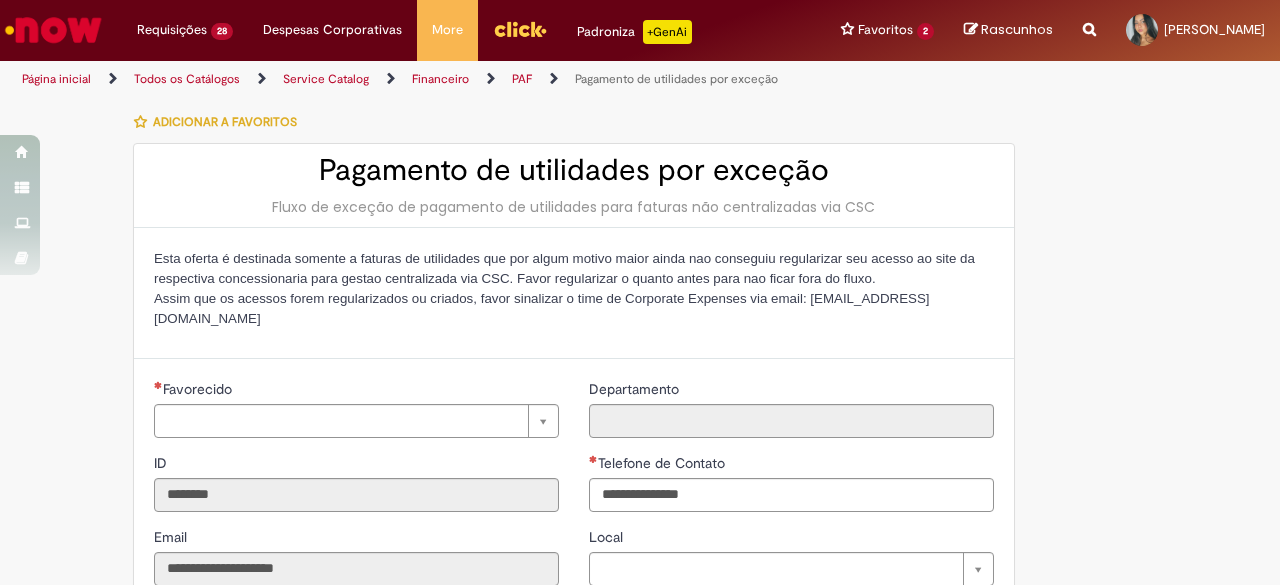type on "**********" 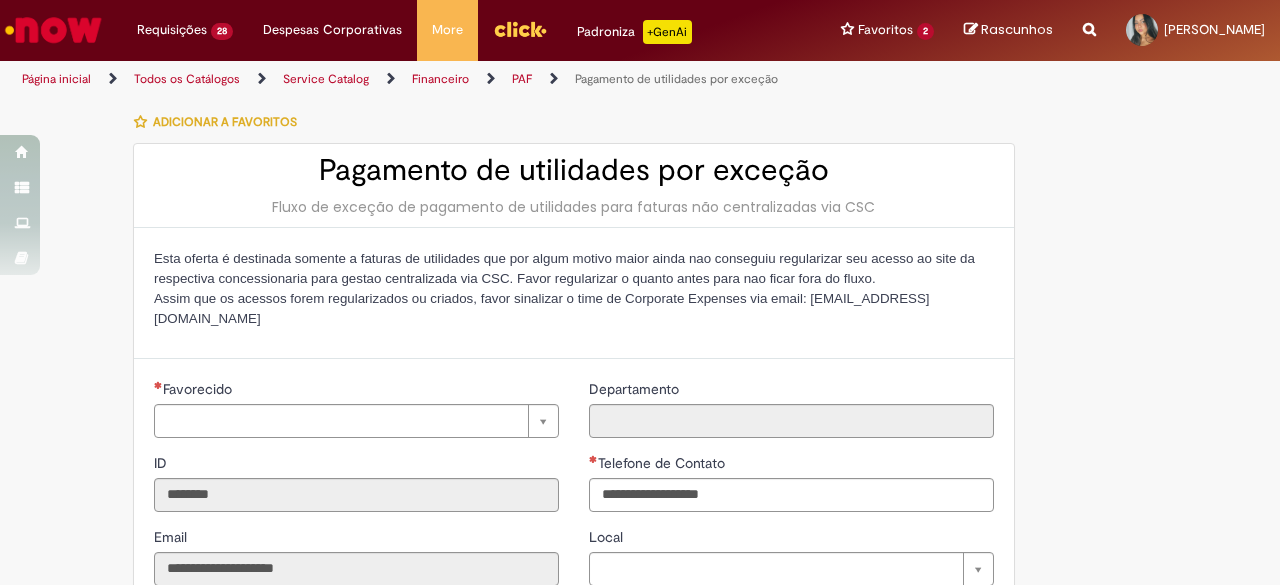 scroll, scrollTop: 0, scrollLeft: 0, axis: both 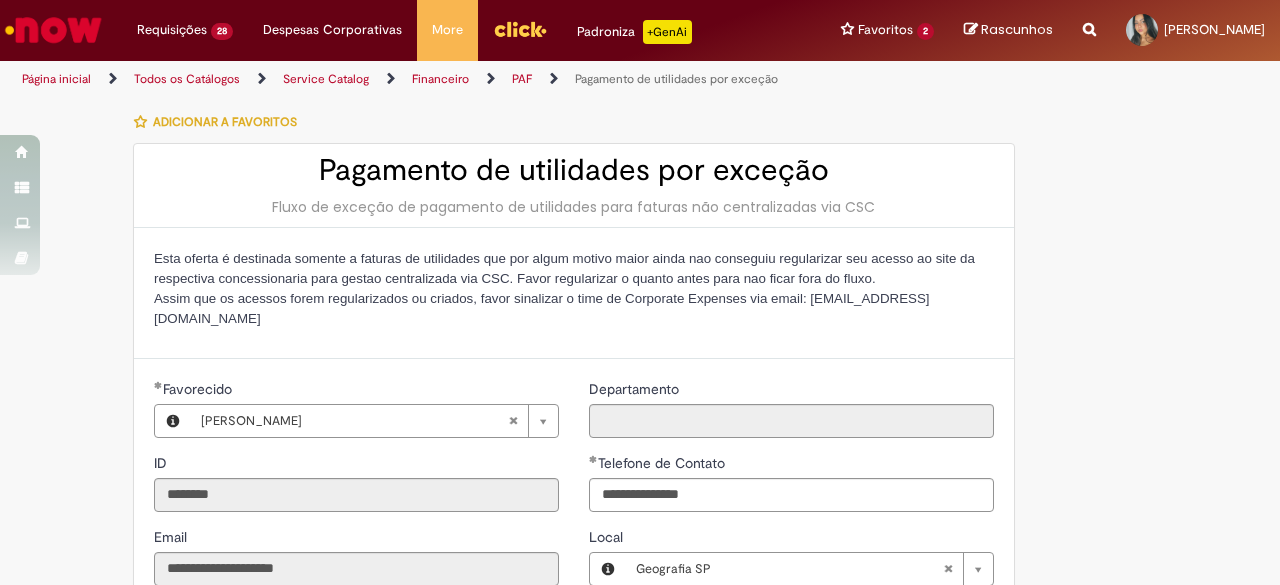 type on "**********" 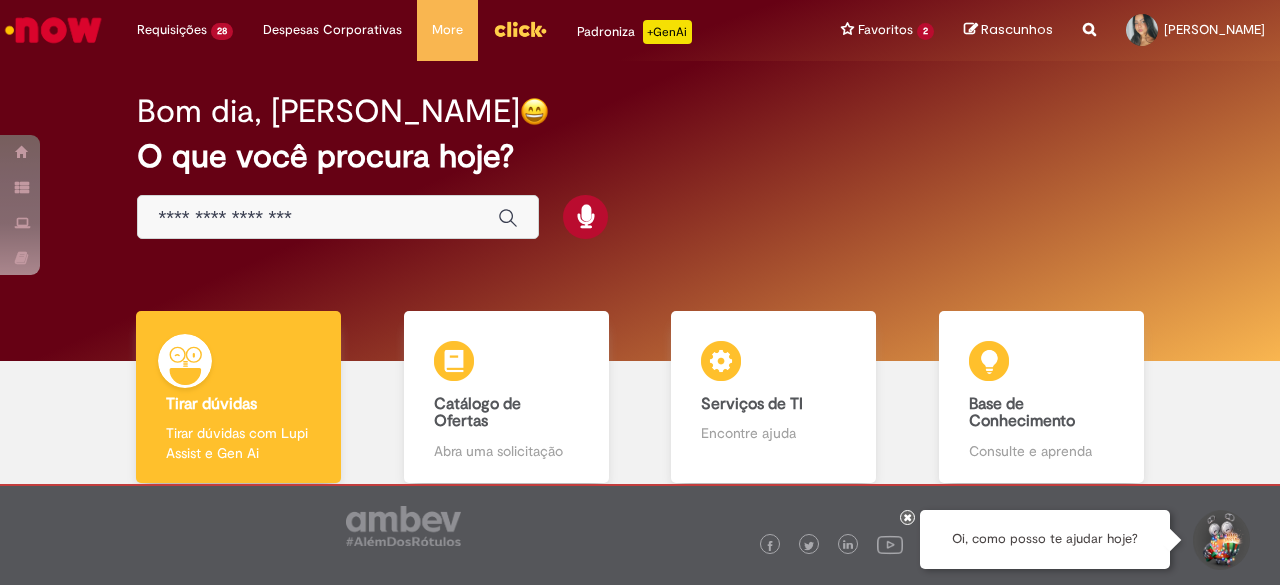 scroll, scrollTop: 0, scrollLeft: 0, axis: both 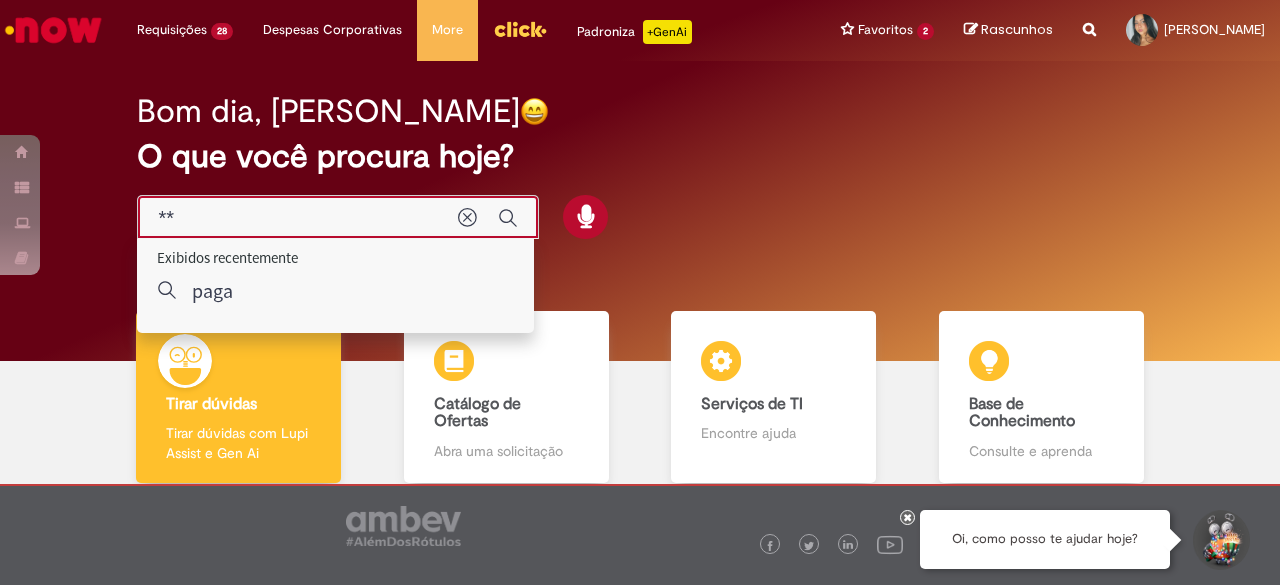 type on "*" 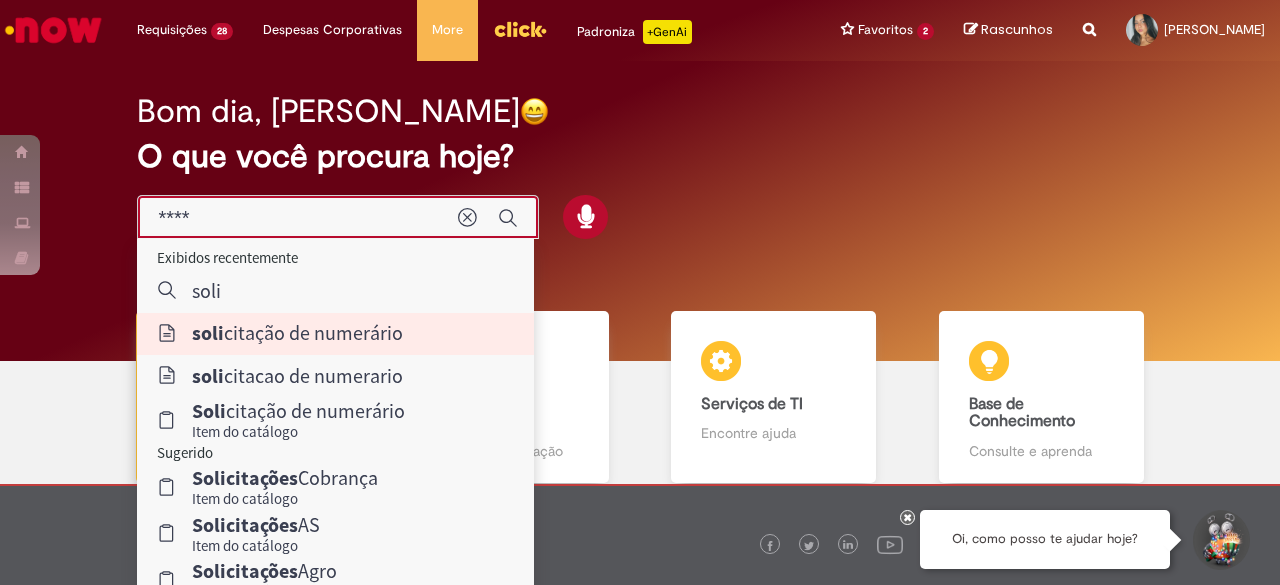 type on "**********" 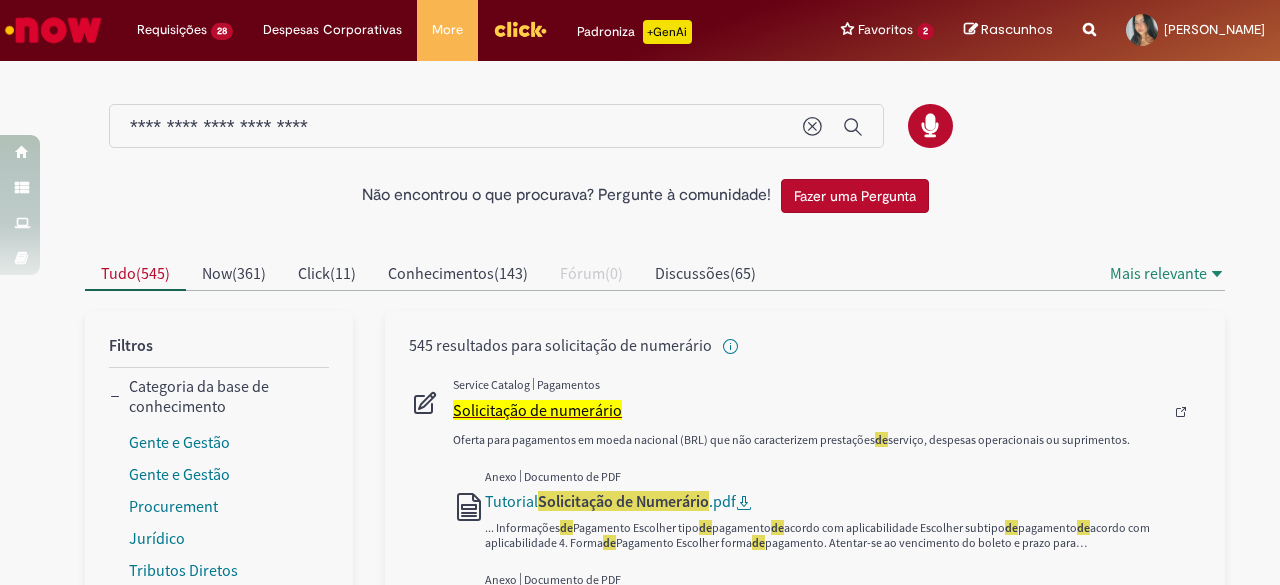 click on "Solicitação de numerário" at bounding box center (537, 410) 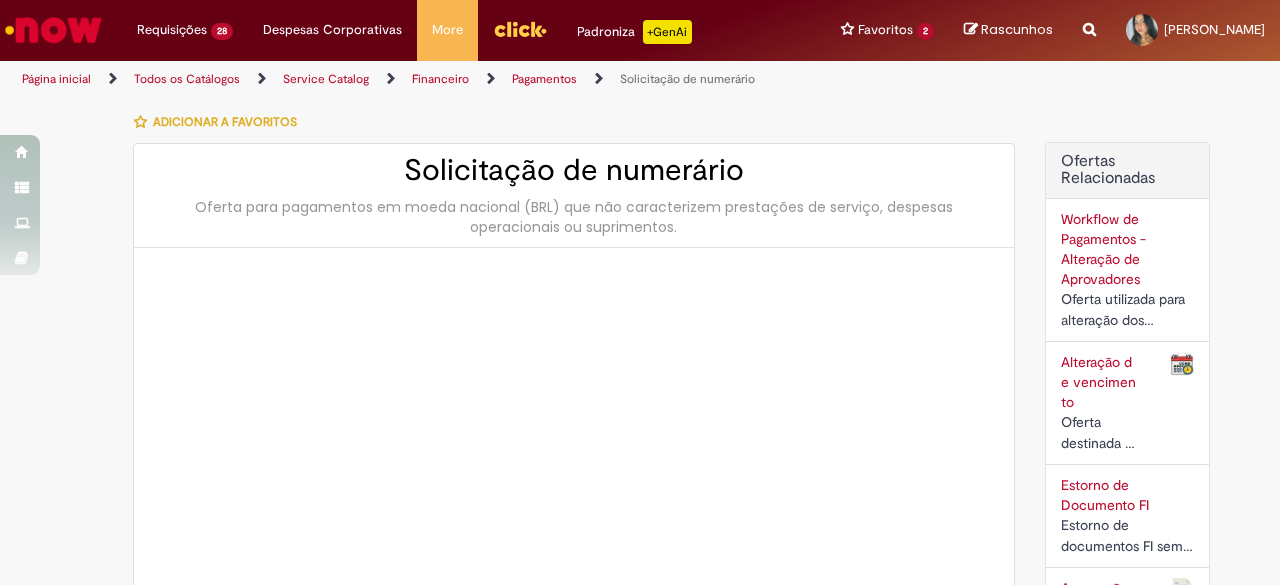 type on "********" 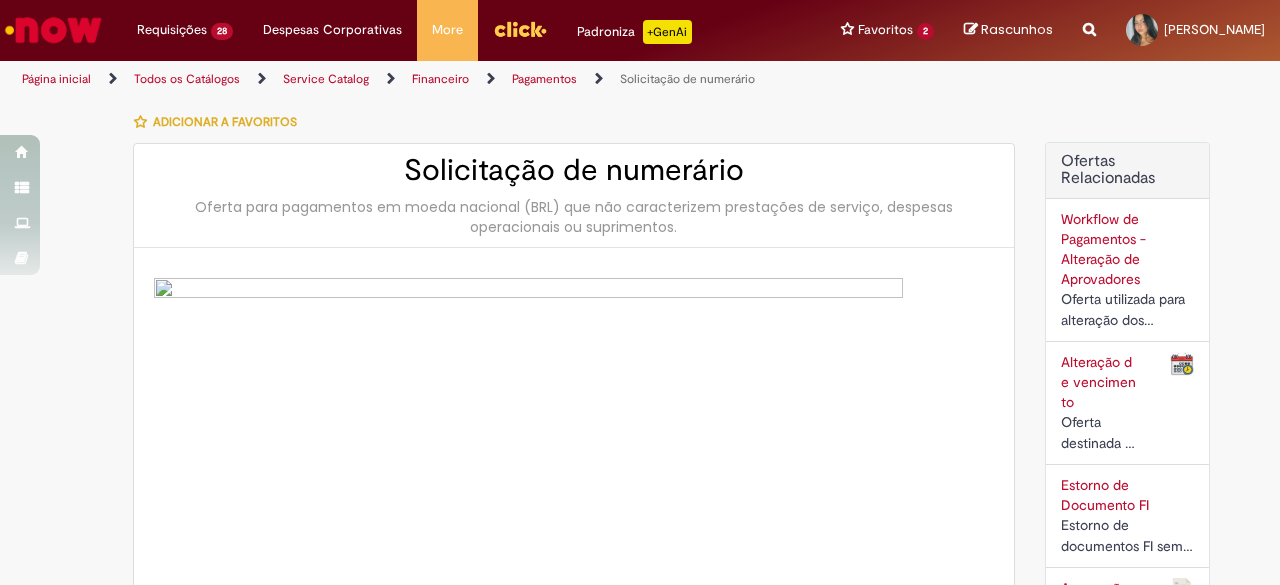 type on "**********" 